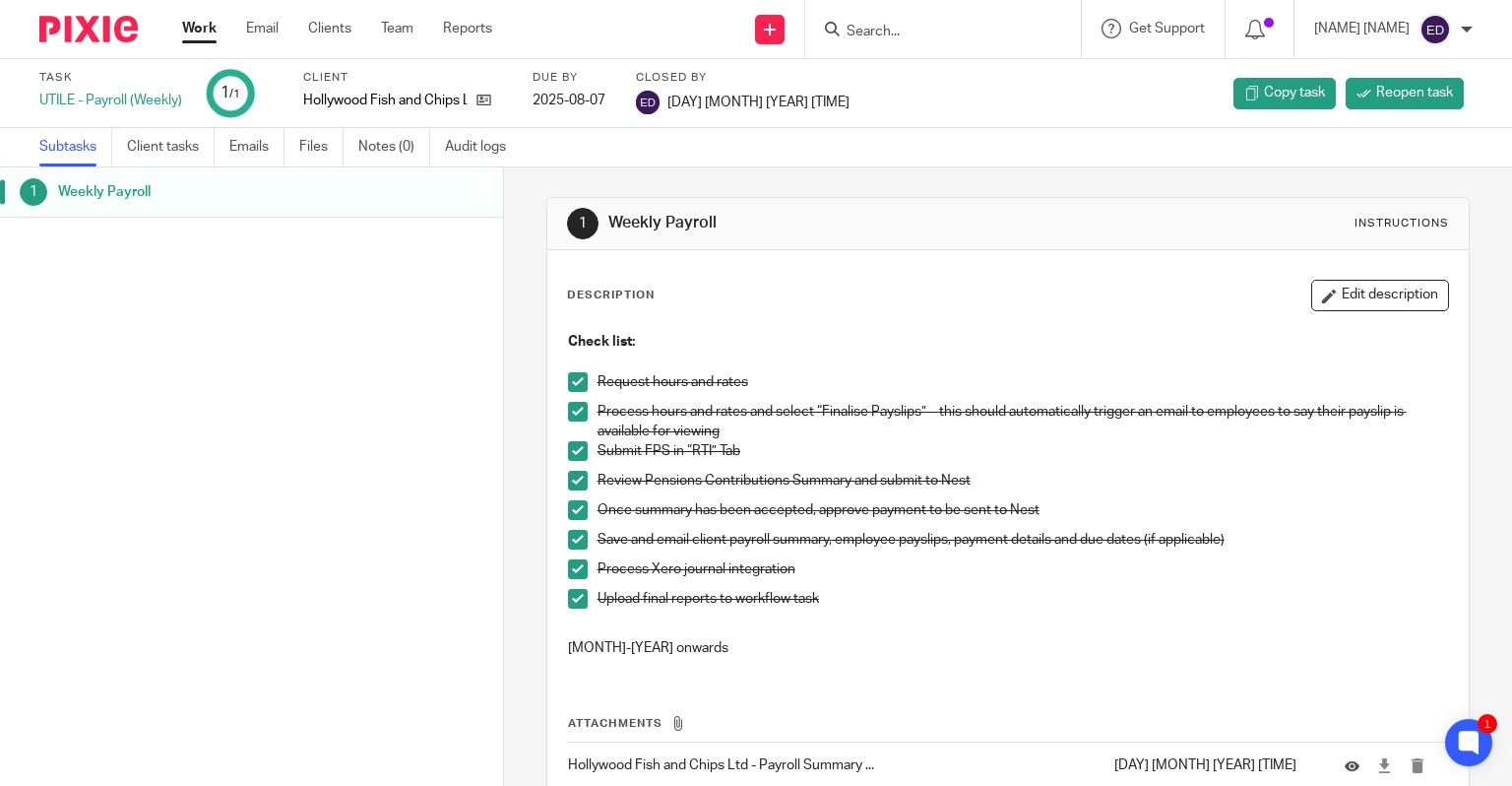 scroll, scrollTop: 0, scrollLeft: 0, axis: both 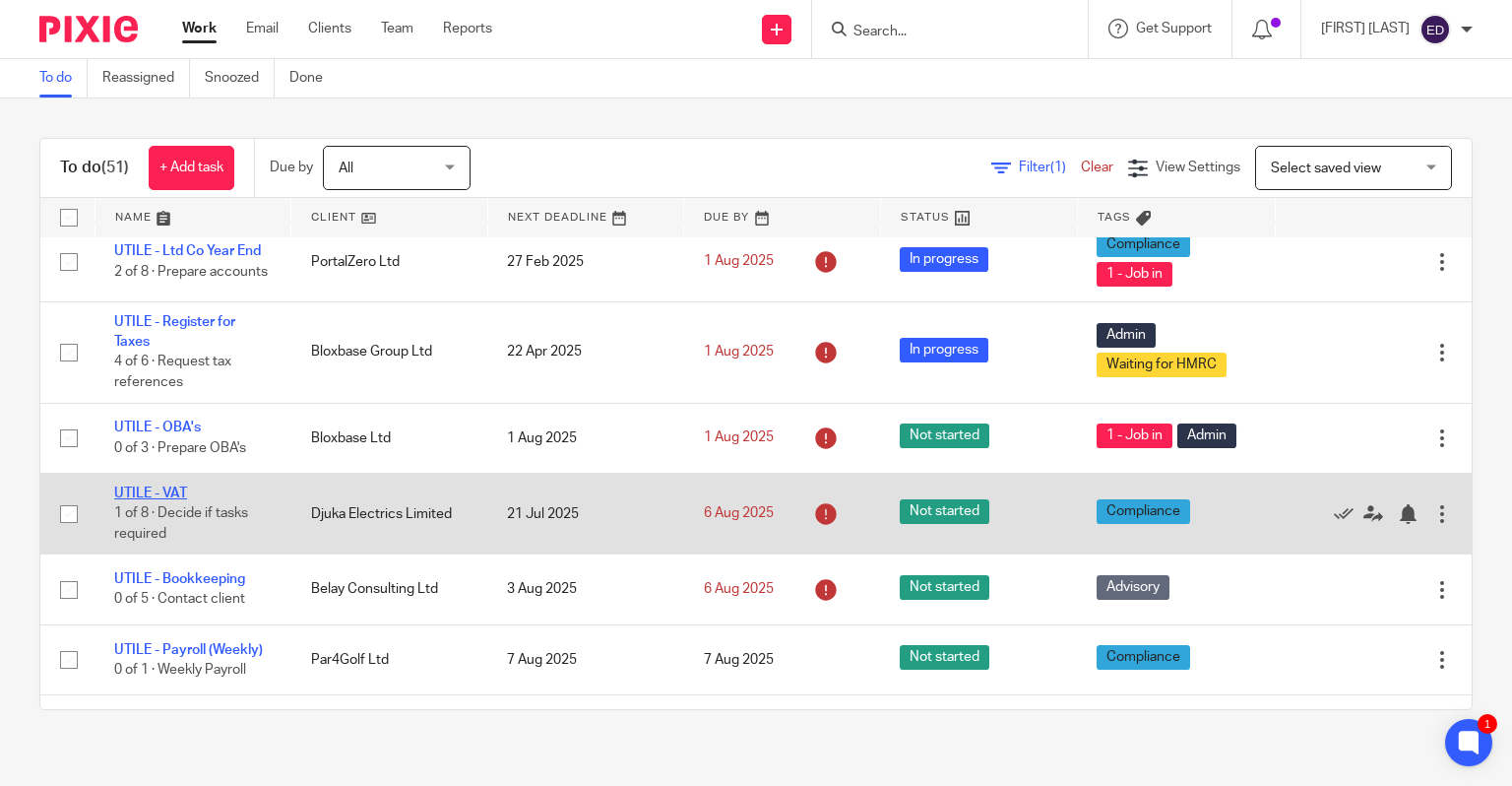click on "UTILE - VAT" 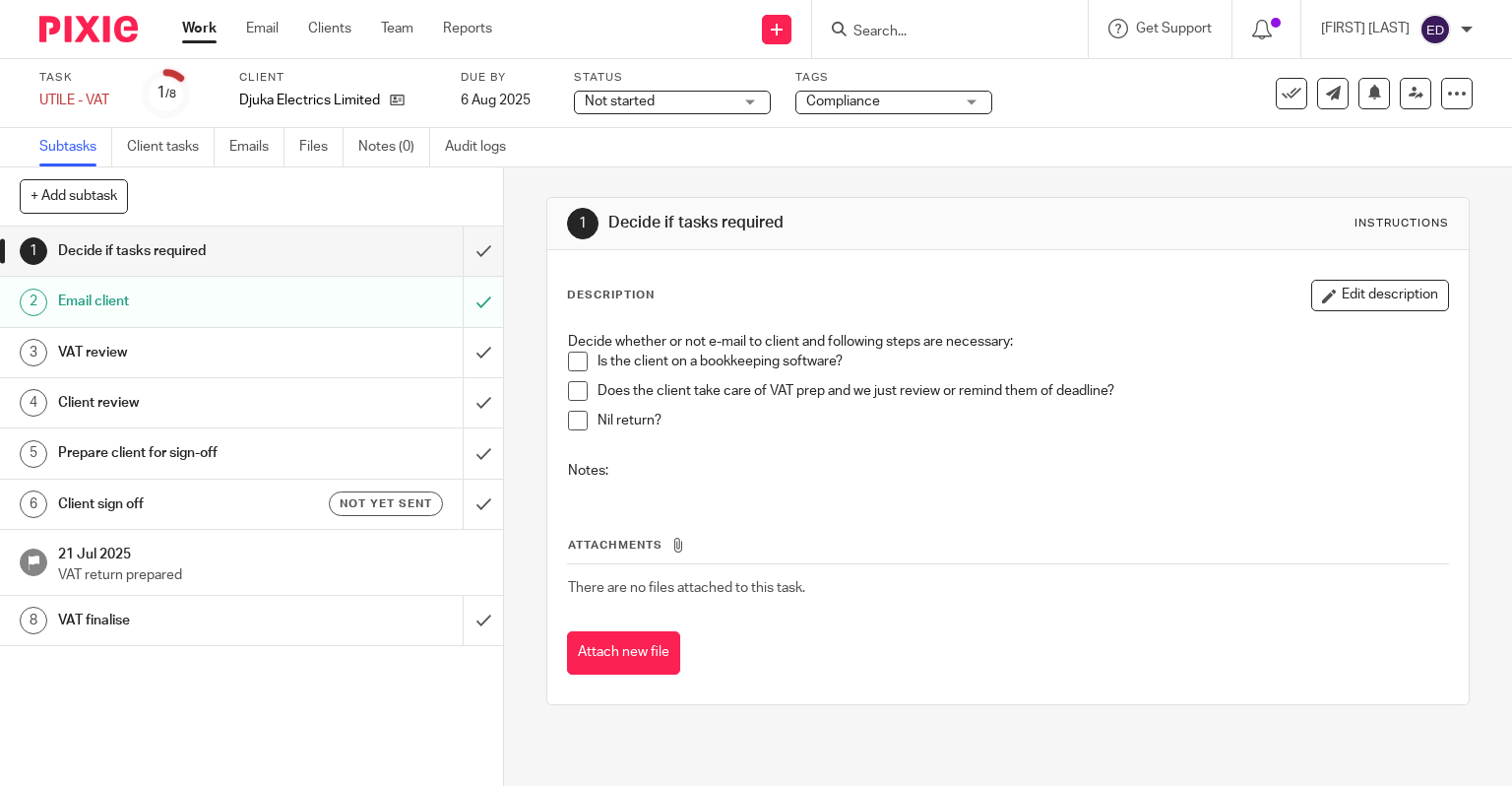 scroll, scrollTop: 0, scrollLeft: 0, axis: both 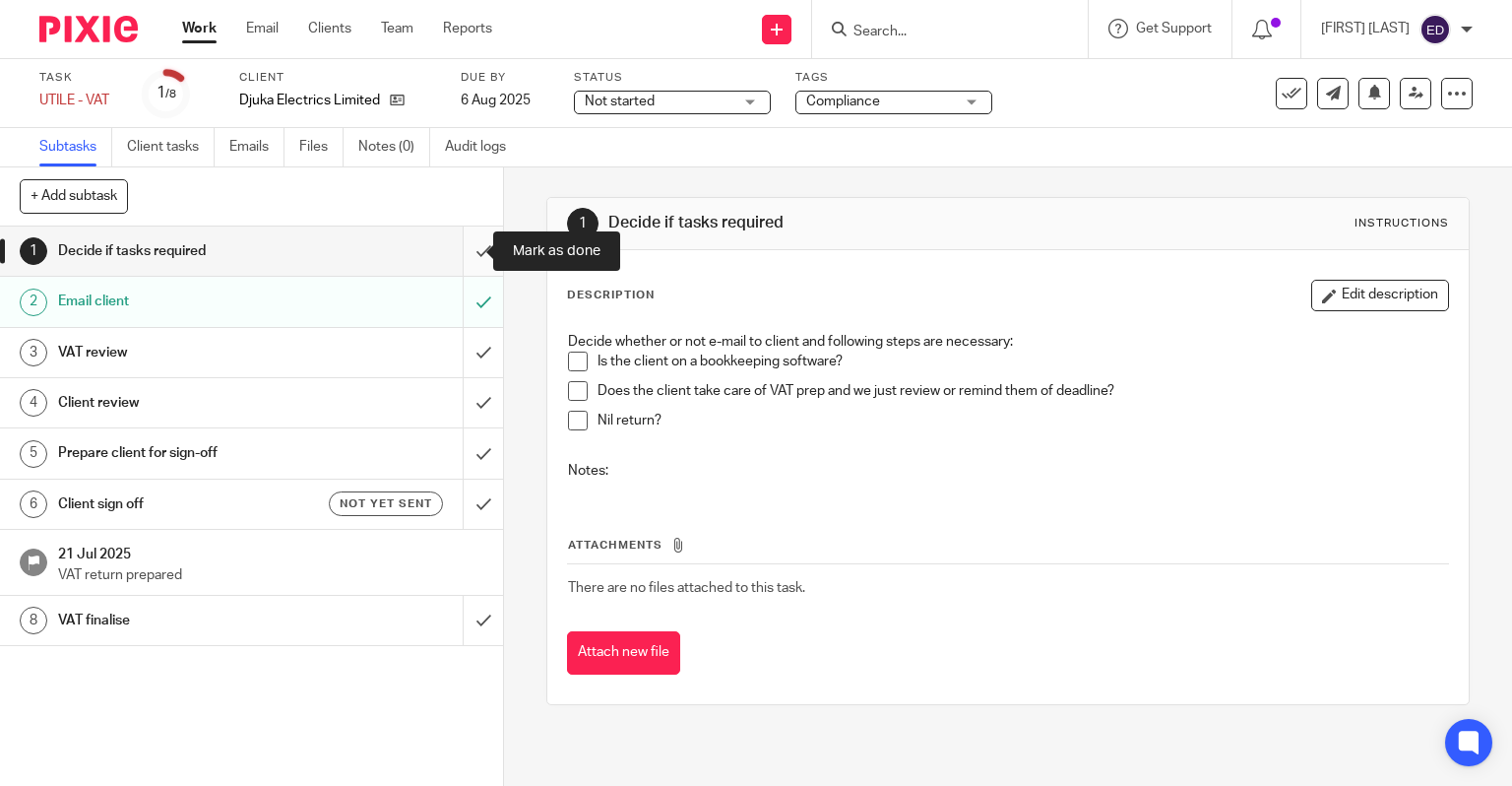 click at bounding box center (251, 251) 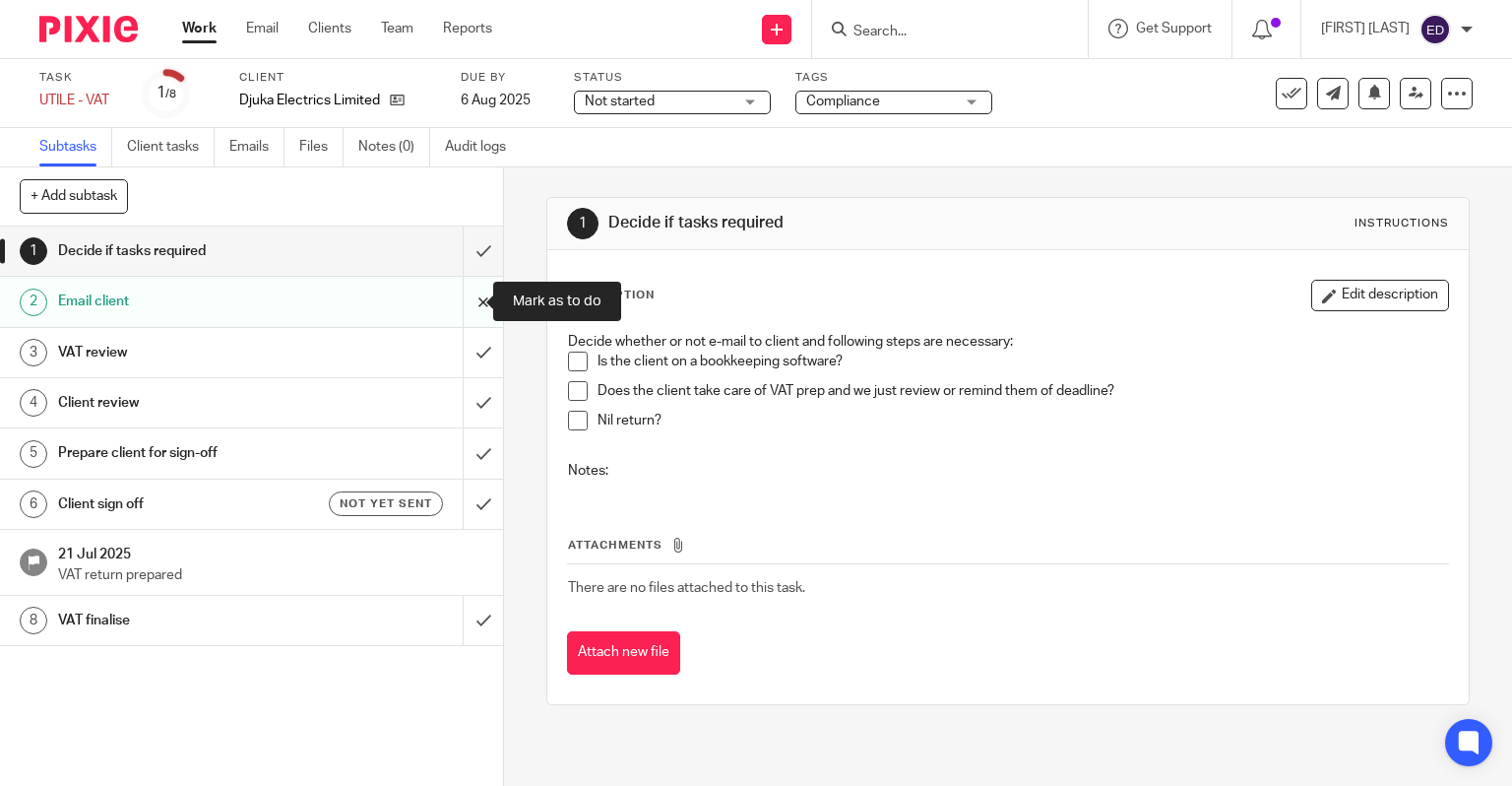 click at bounding box center [251, 301] 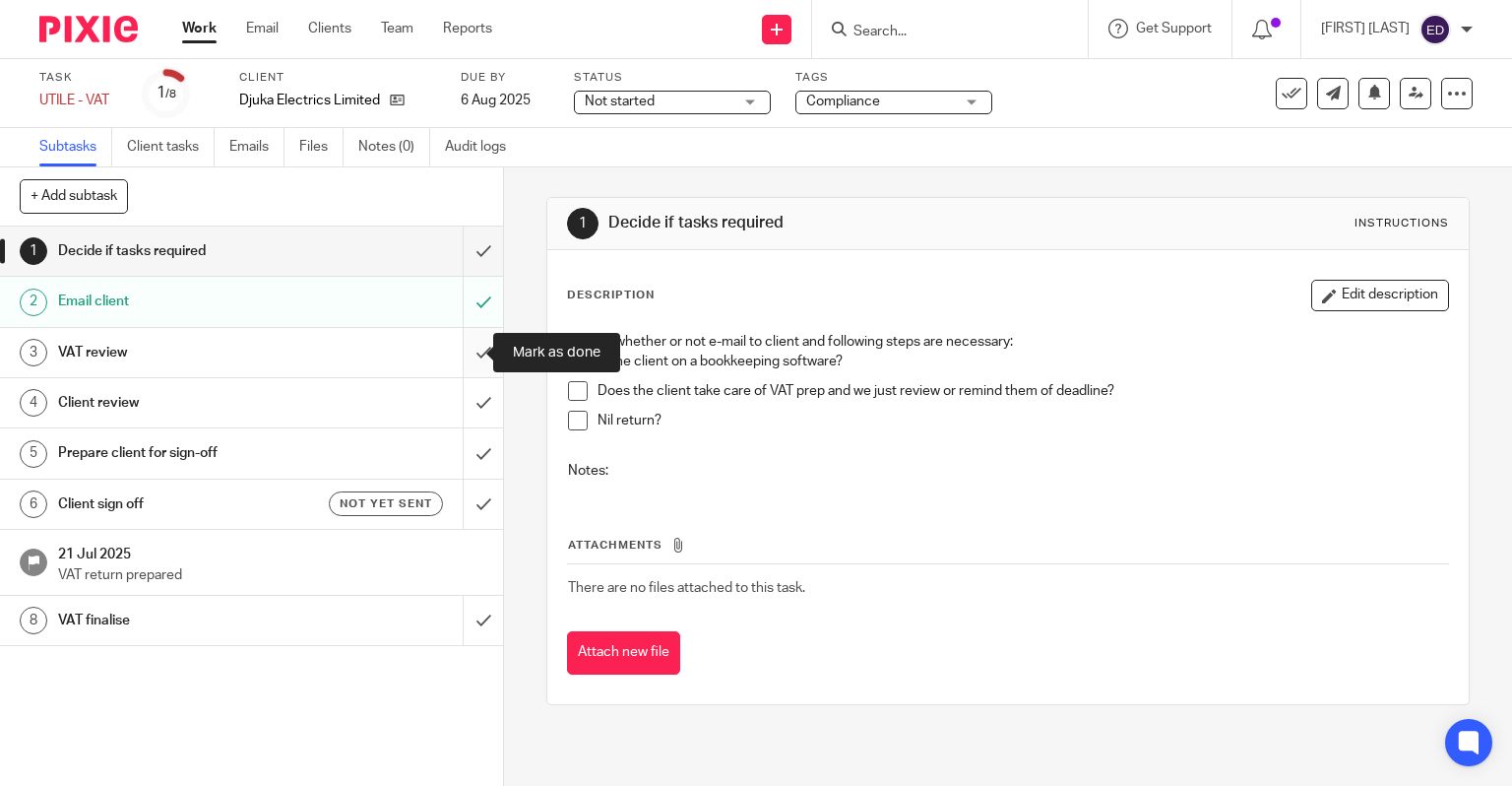 click at bounding box center (251, 353) 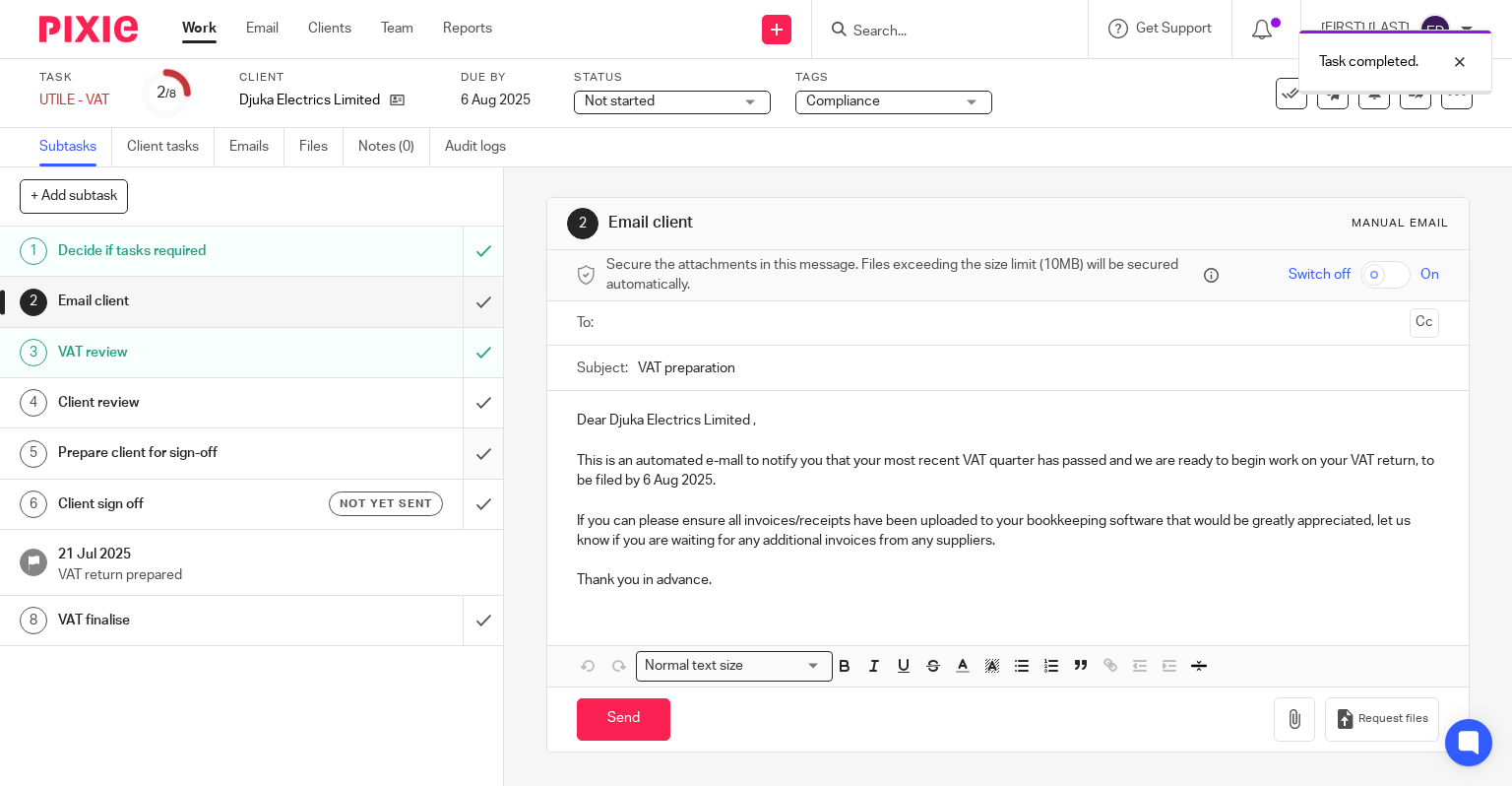scroll, scrollTop: 0, scrollLeft: 0, axis: both 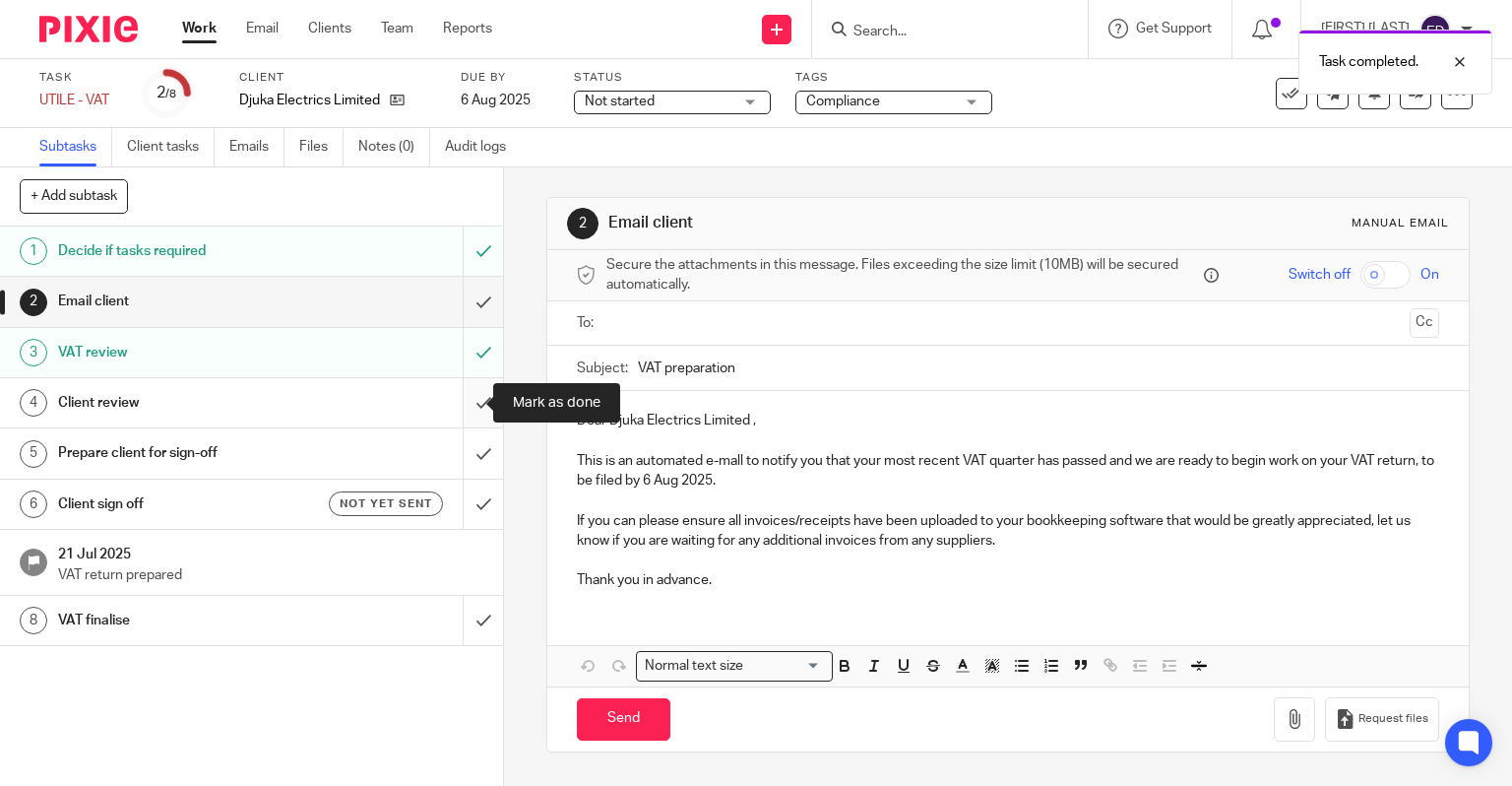 click at bounding box center (251, 403) 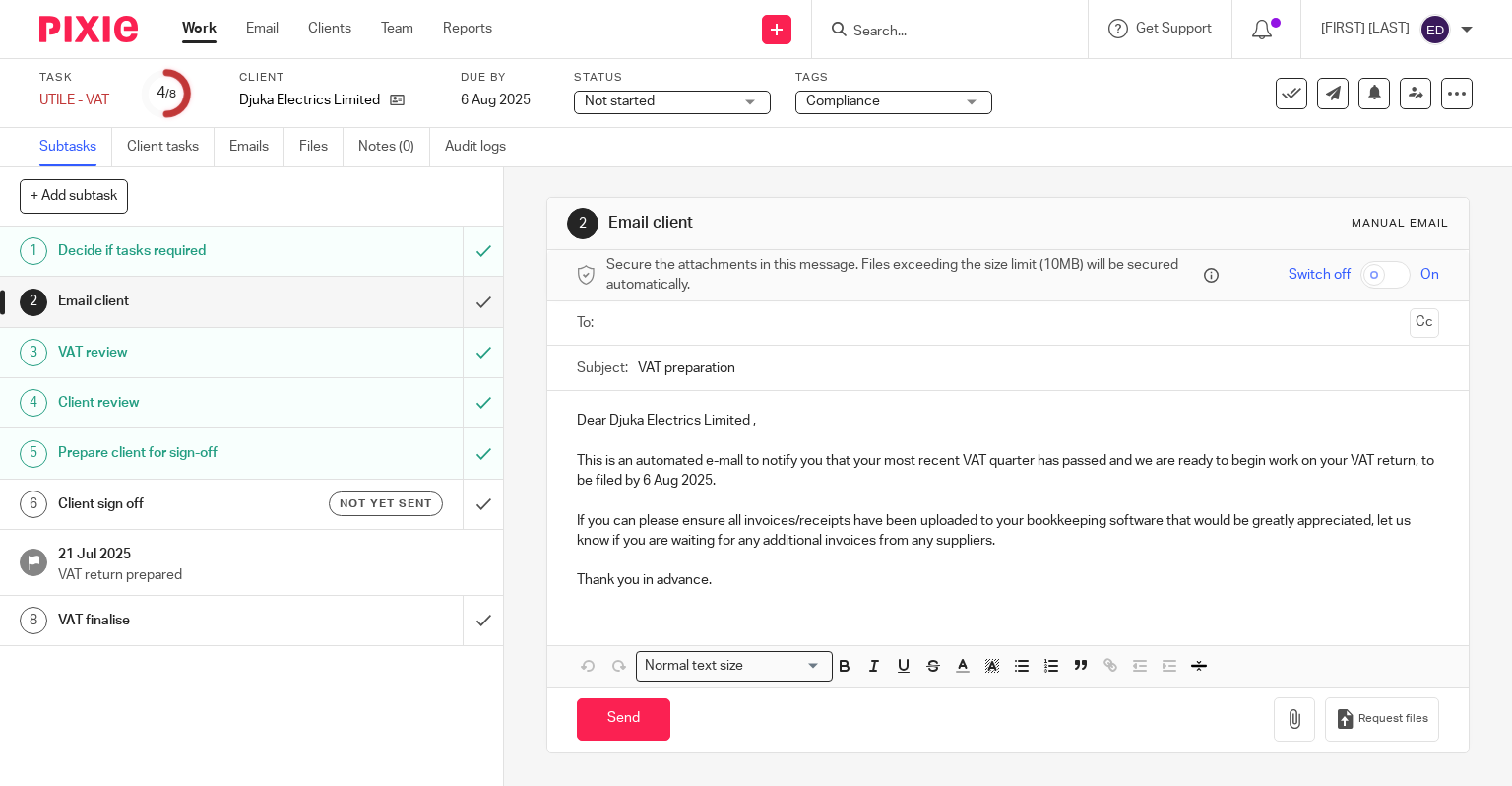click at bounding box center [251, 301] 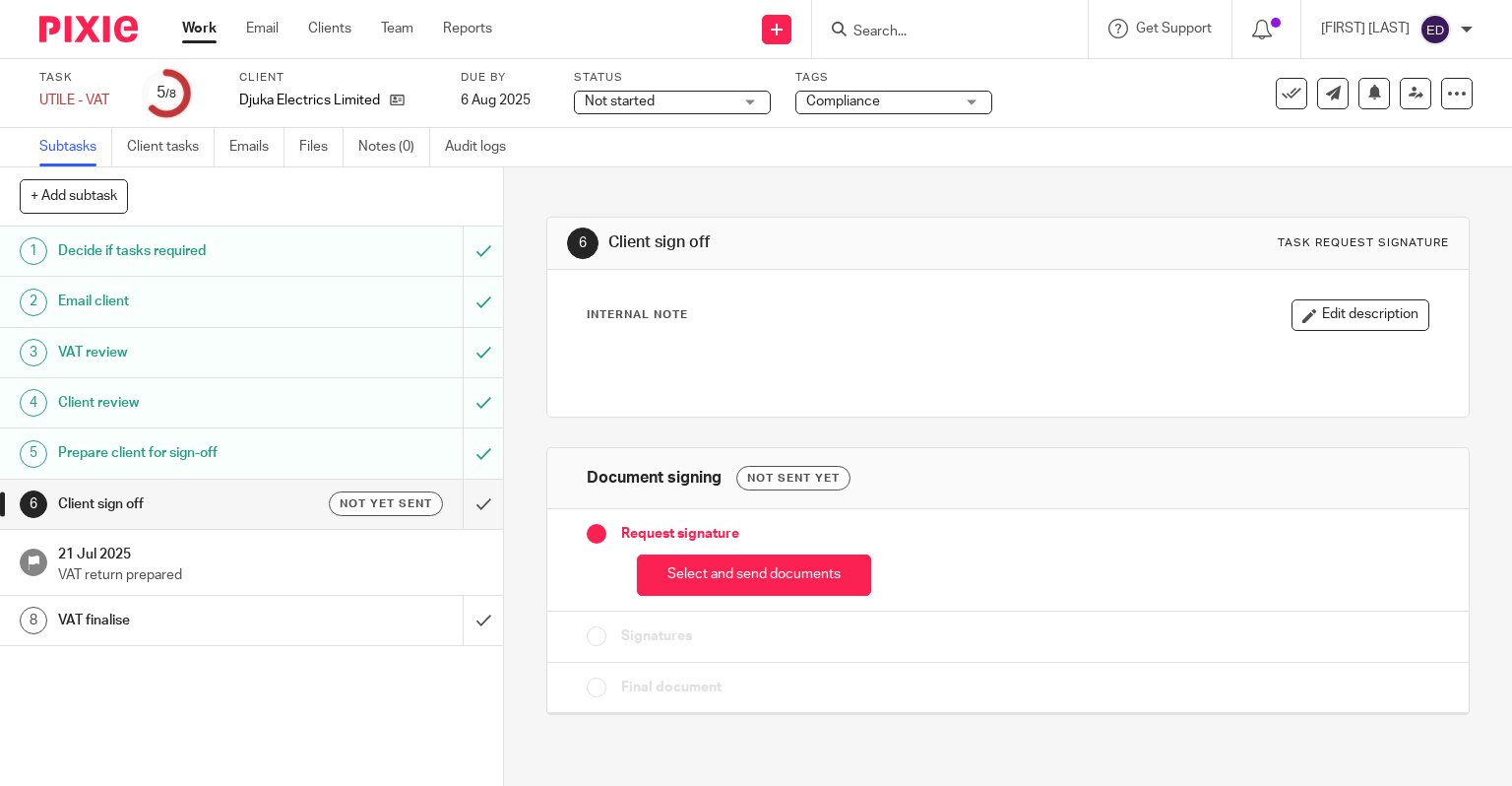 click at bounding box center (251, 621) 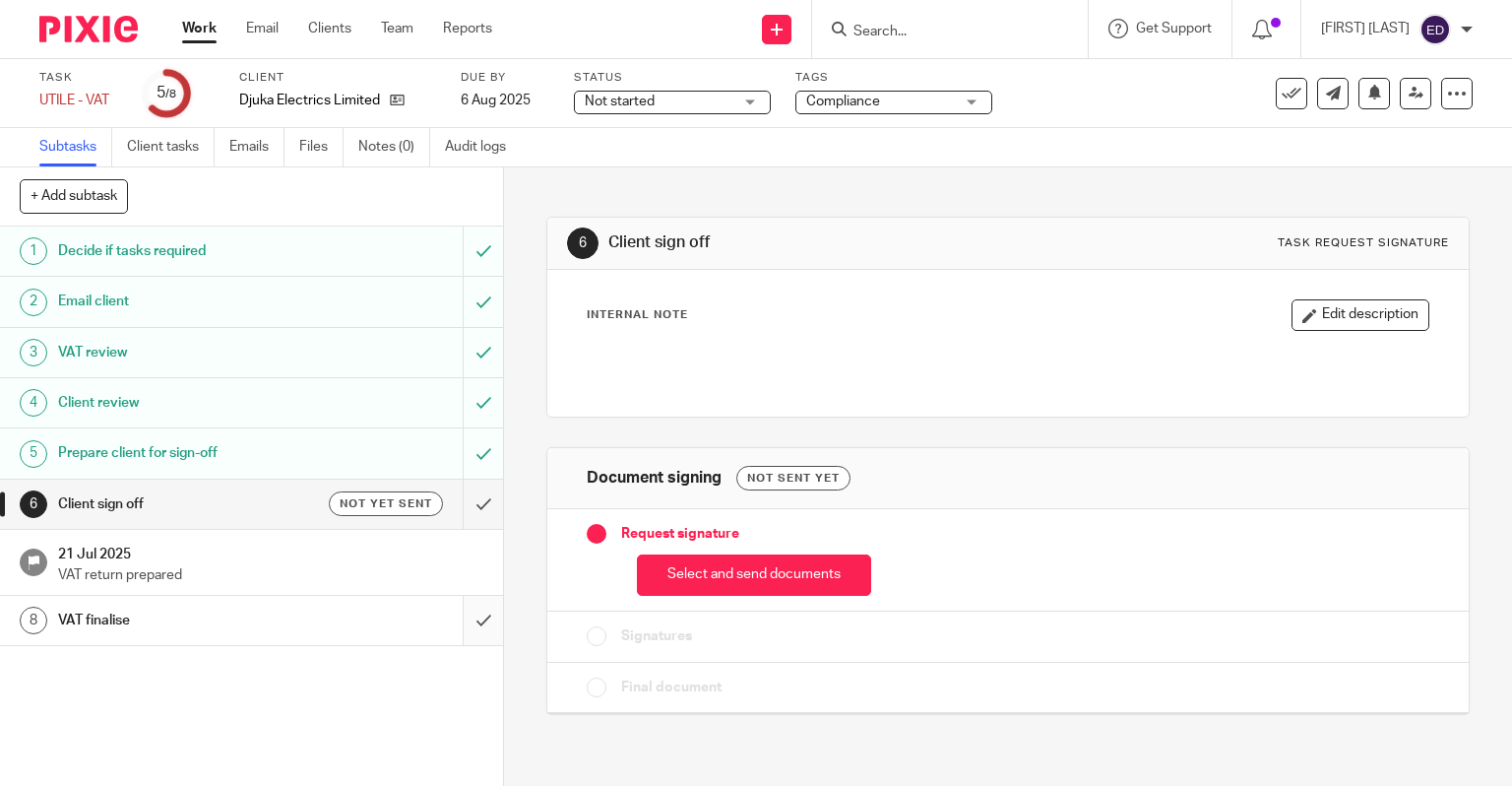 scroll, scrollTop: 0, scrollLeft: 0, axis: both 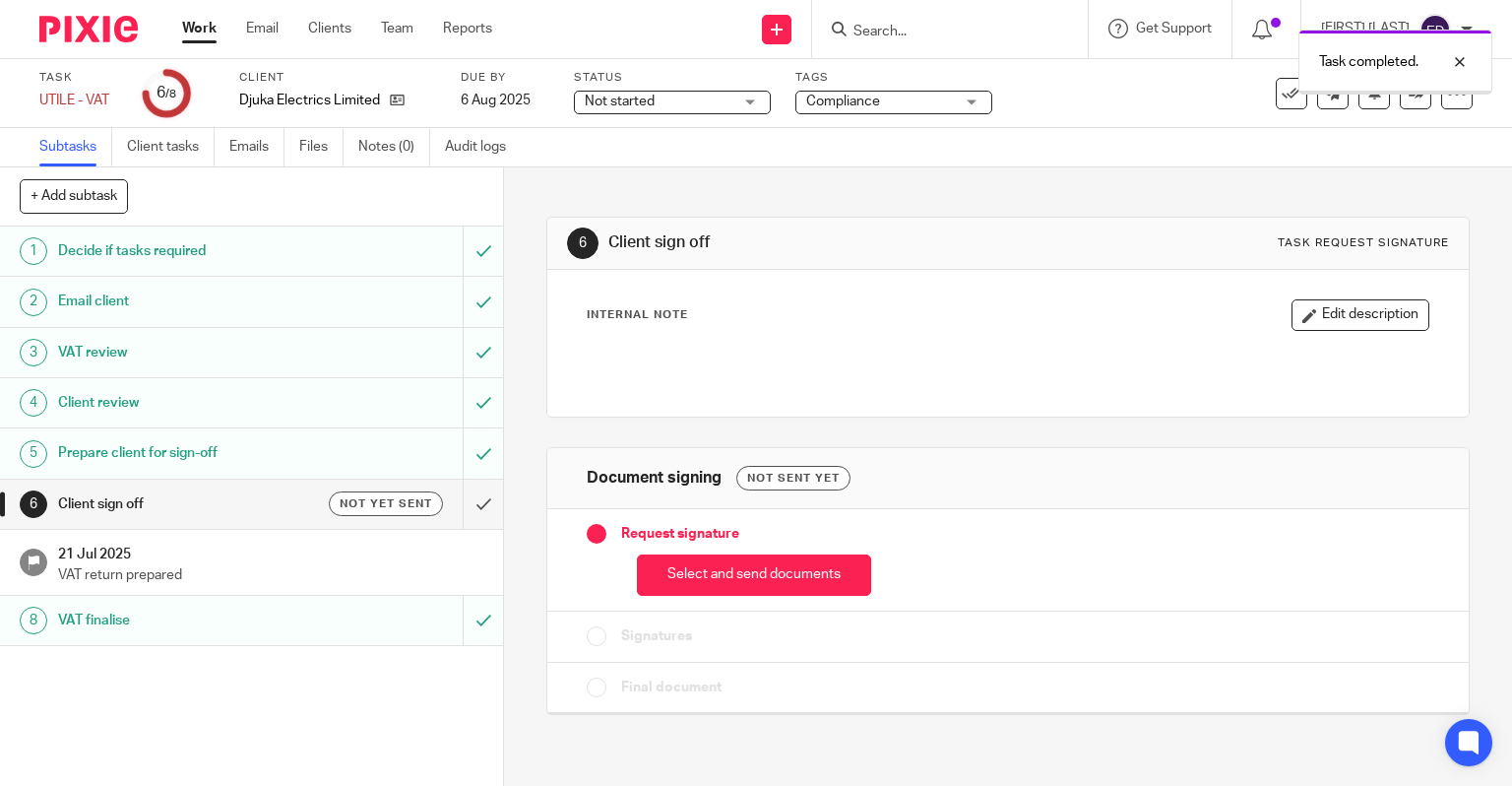 click on "Task completed." at bounding box center (1124, 57) 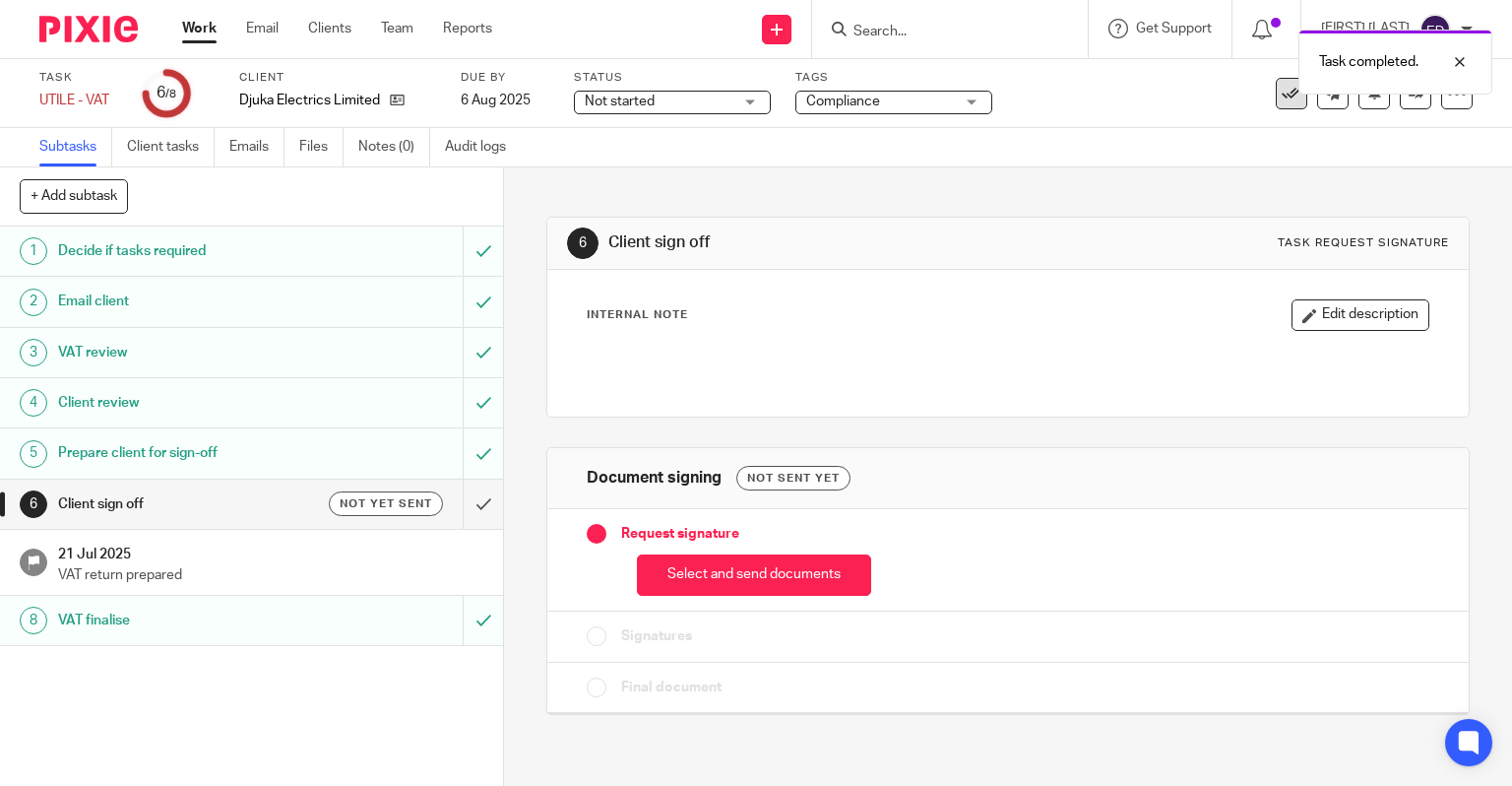 click at bounding box center (1292, 94) 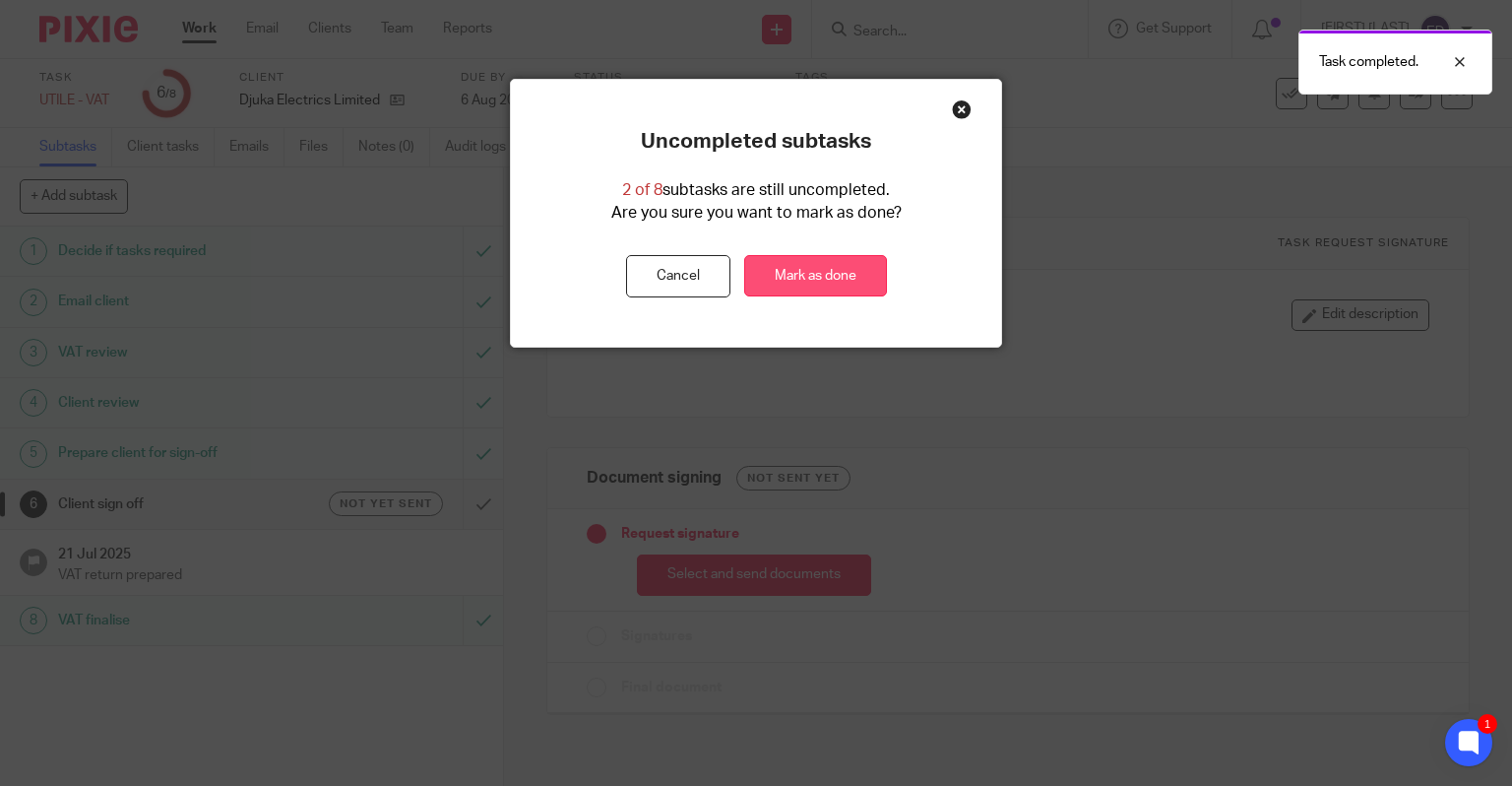 click on "Mark as done" at bounding box center (815, 276) 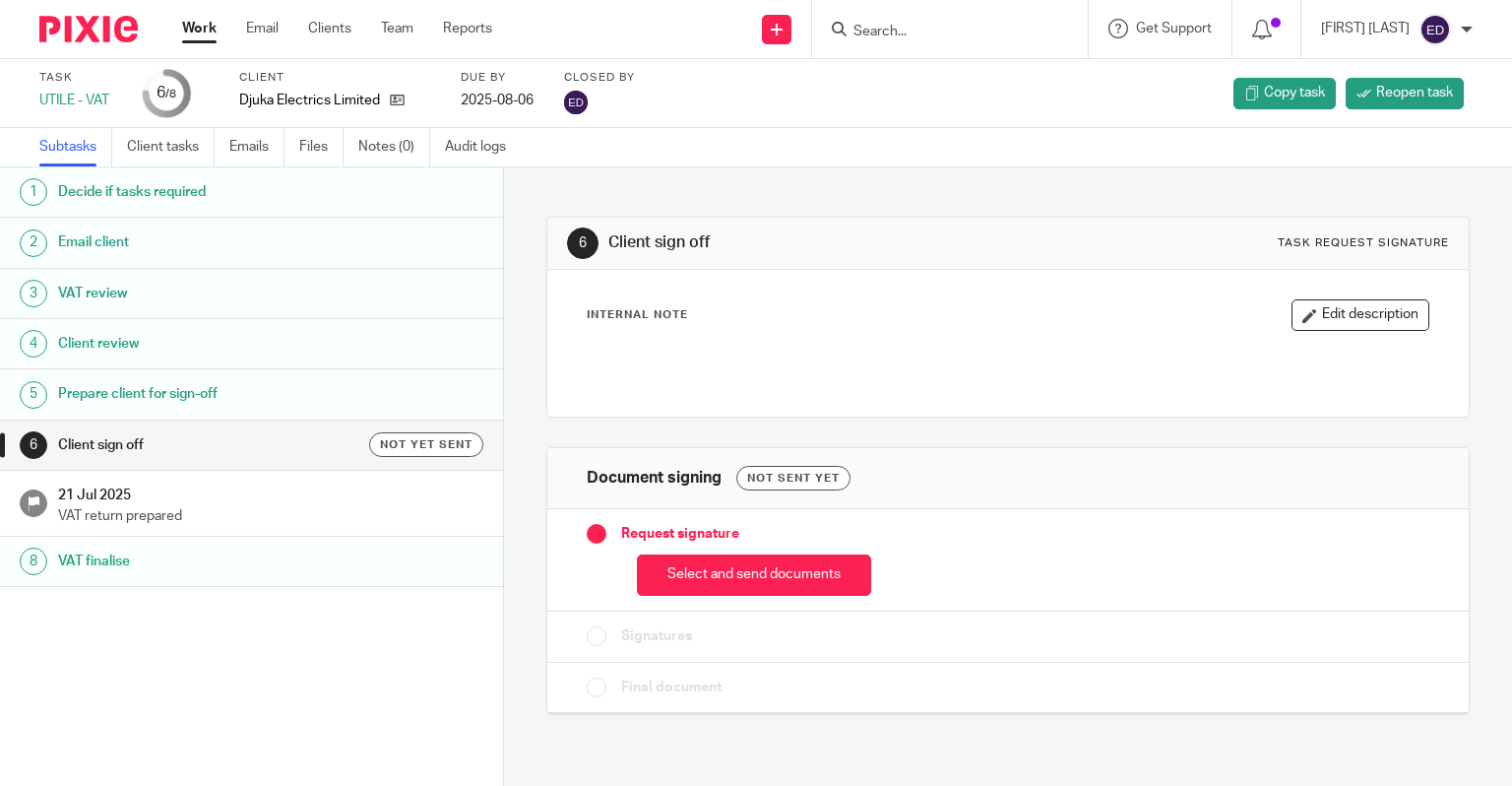 scroll, scrollTop: 0, scrollLeft: 0, axis: both 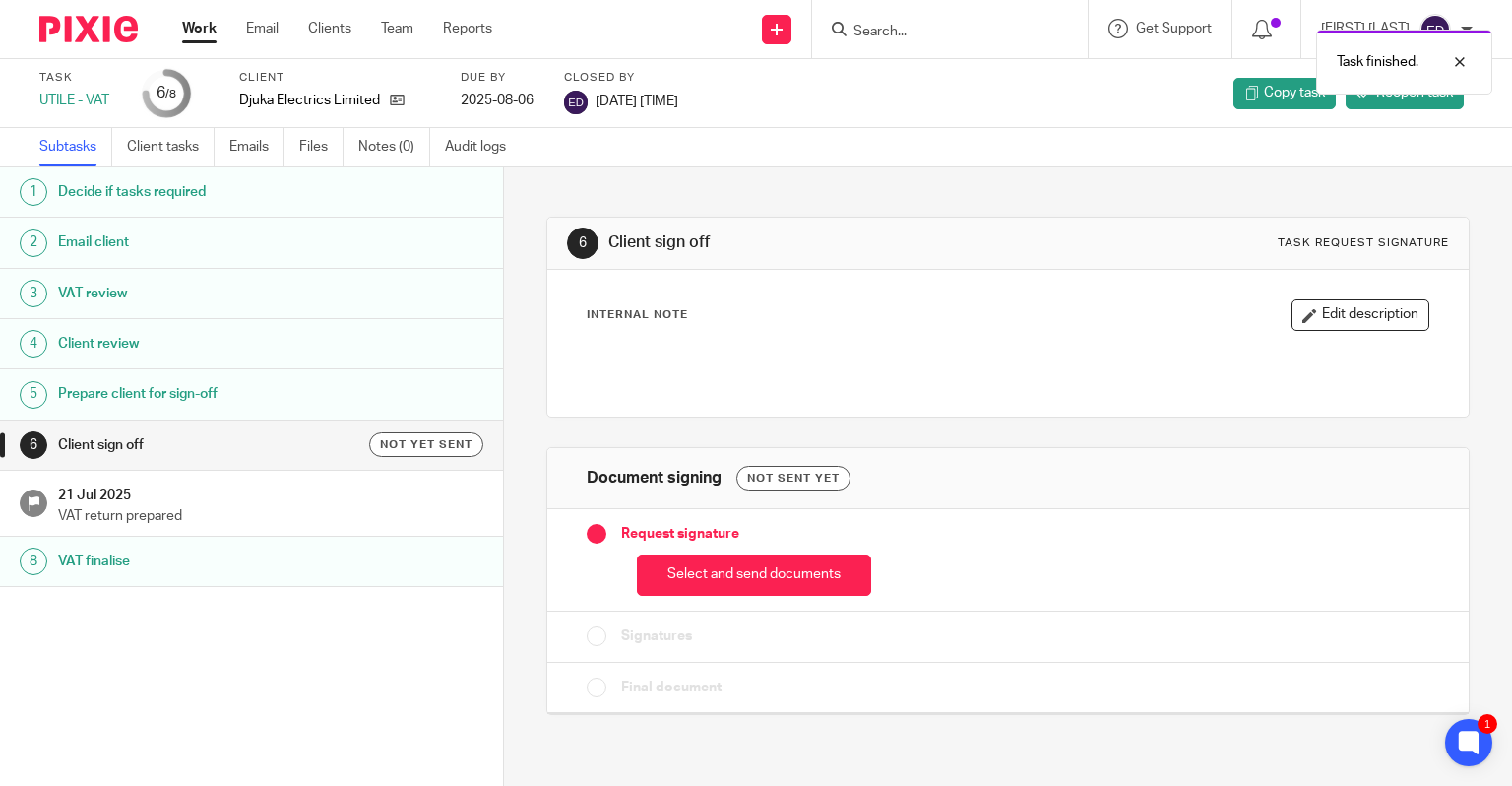click on "Work" at bounding box center (199, 29) 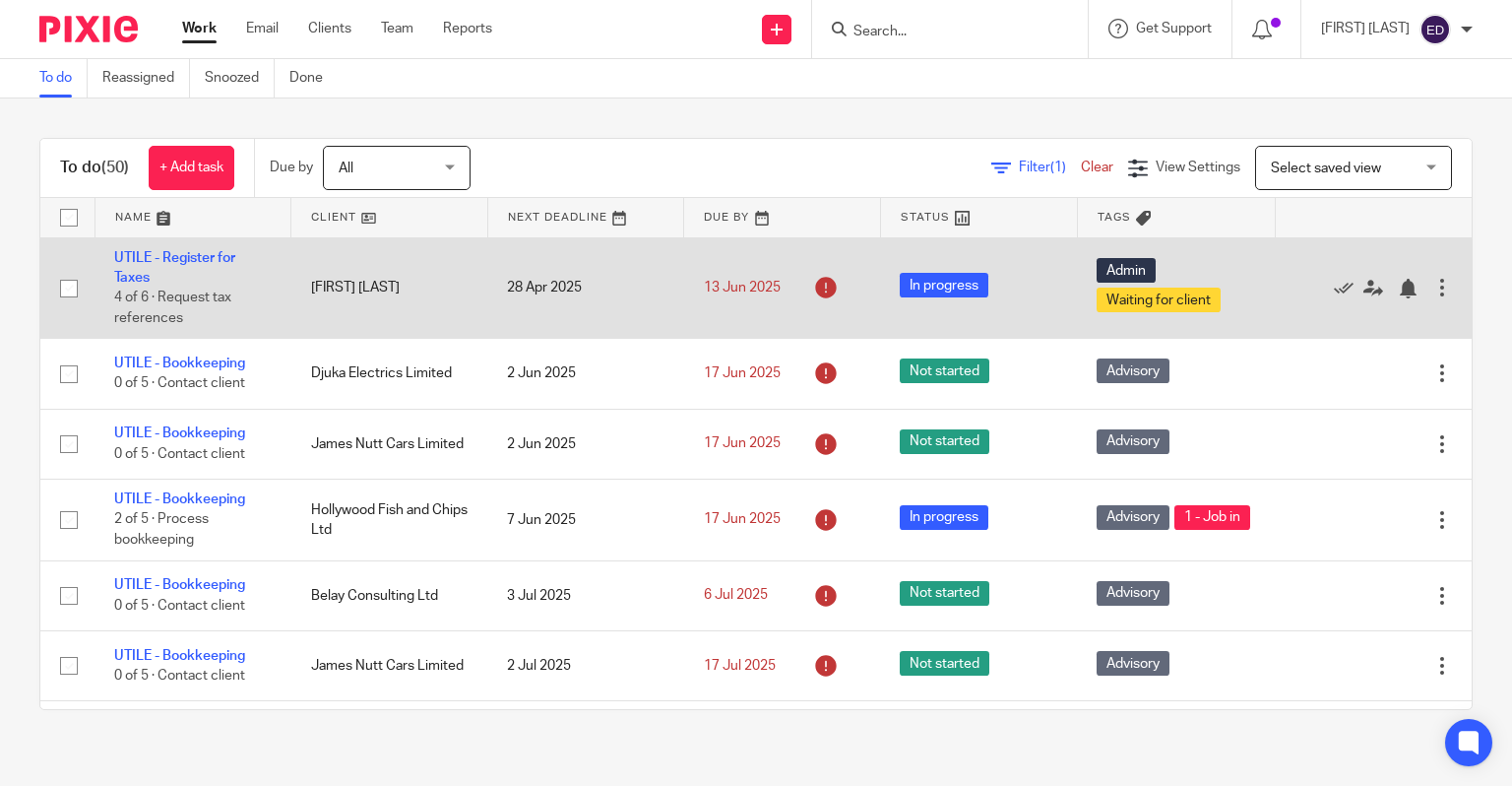 scroll, scrollTop: 0, scrollLeft: 0, axis: both 